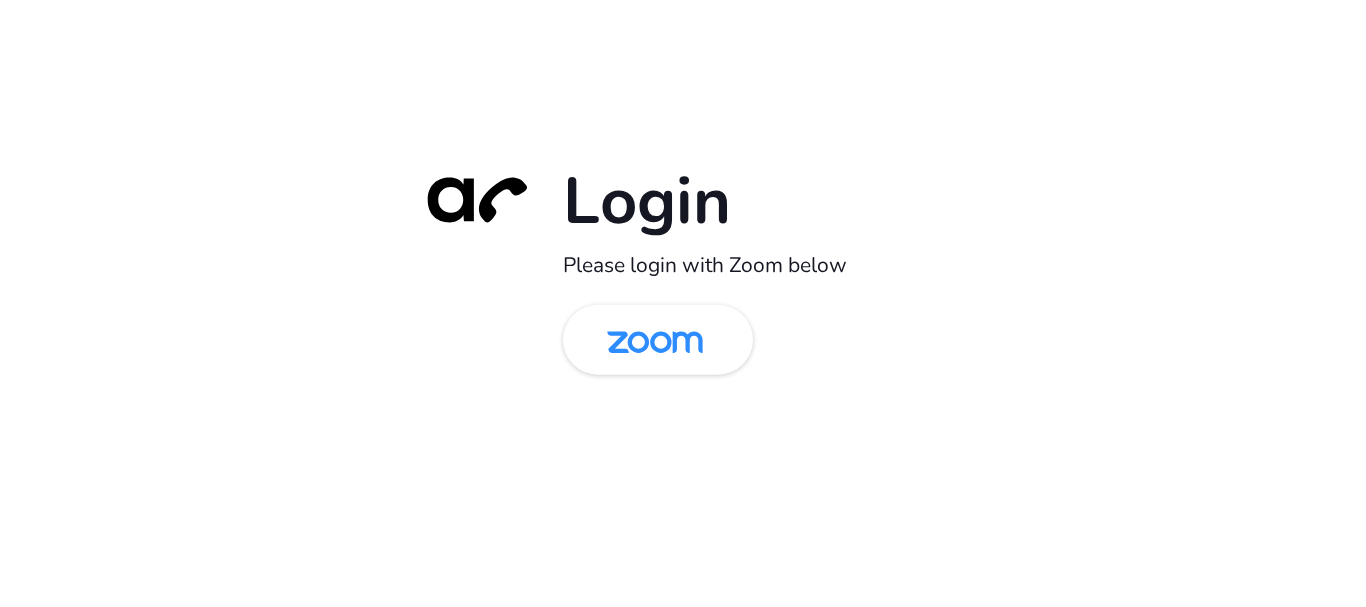 scroll, scrollTop: 0, scrollLeft: 0, axis: both 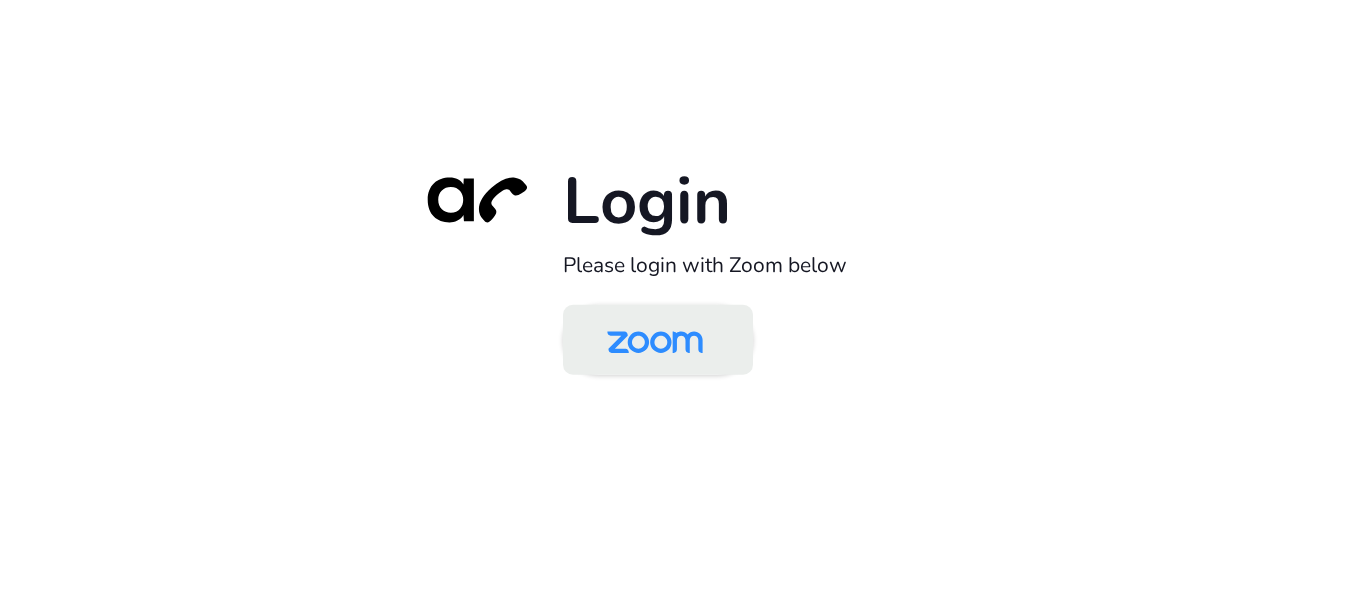 click at bounding box center (655, 341) 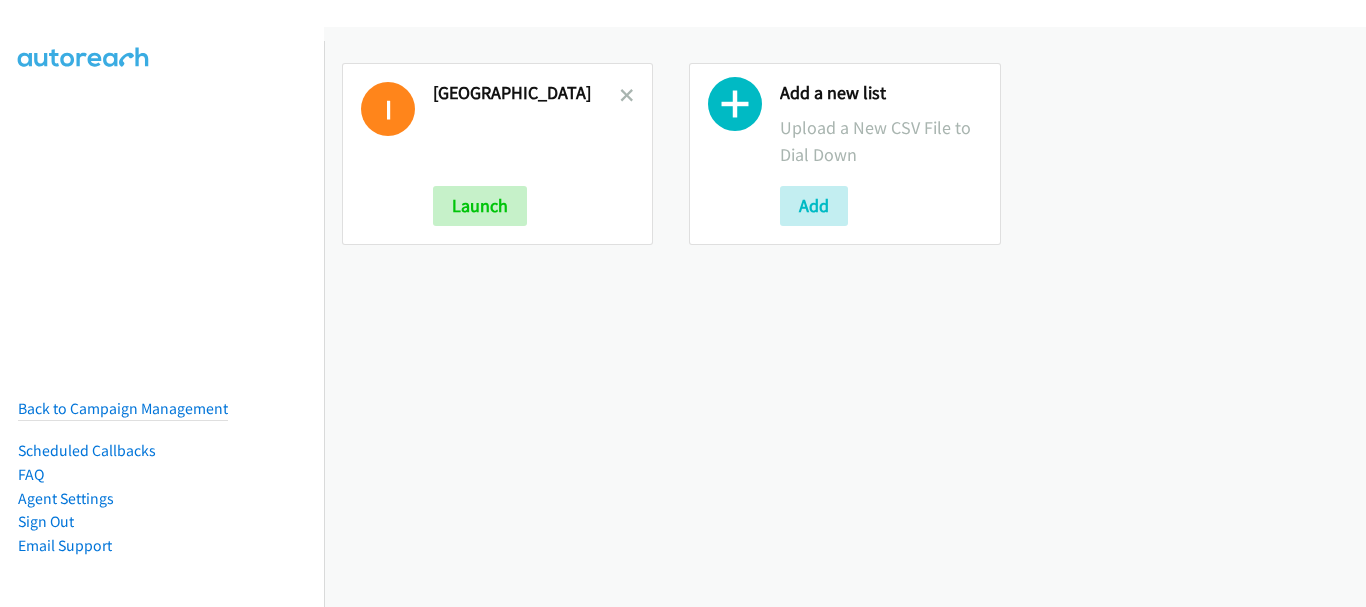 scroll, scrollTop: 0, scrollLeft: 0, axis: both 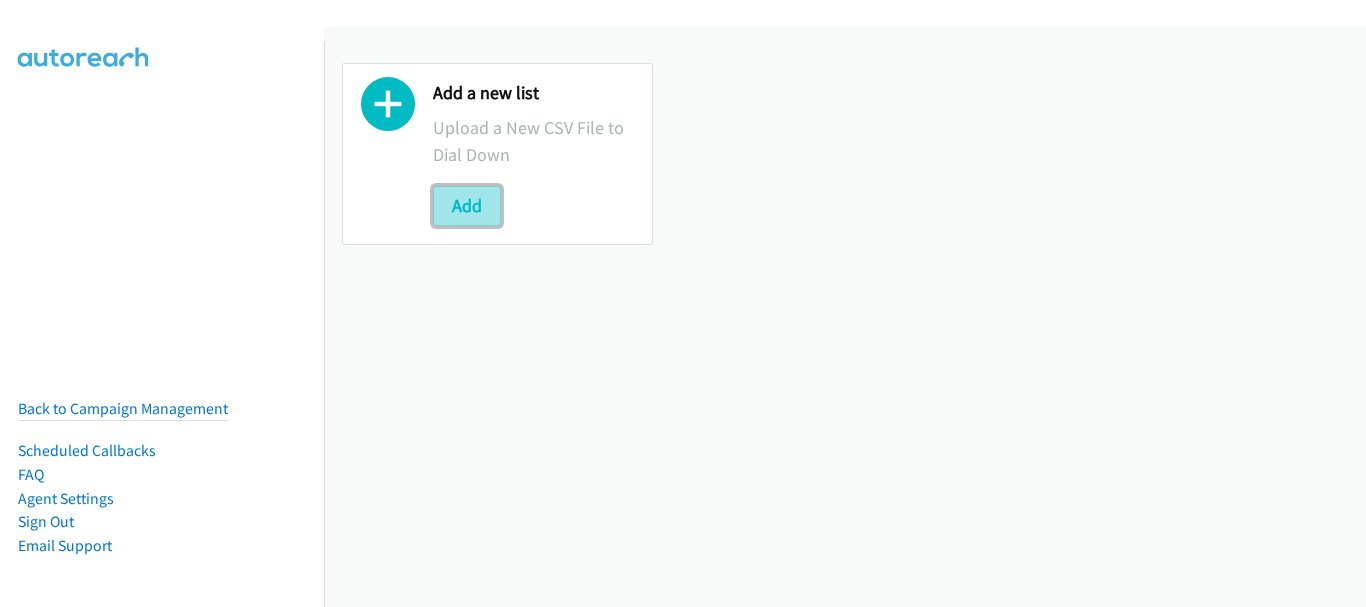 click on "Add" at bounding box center [467, 206] 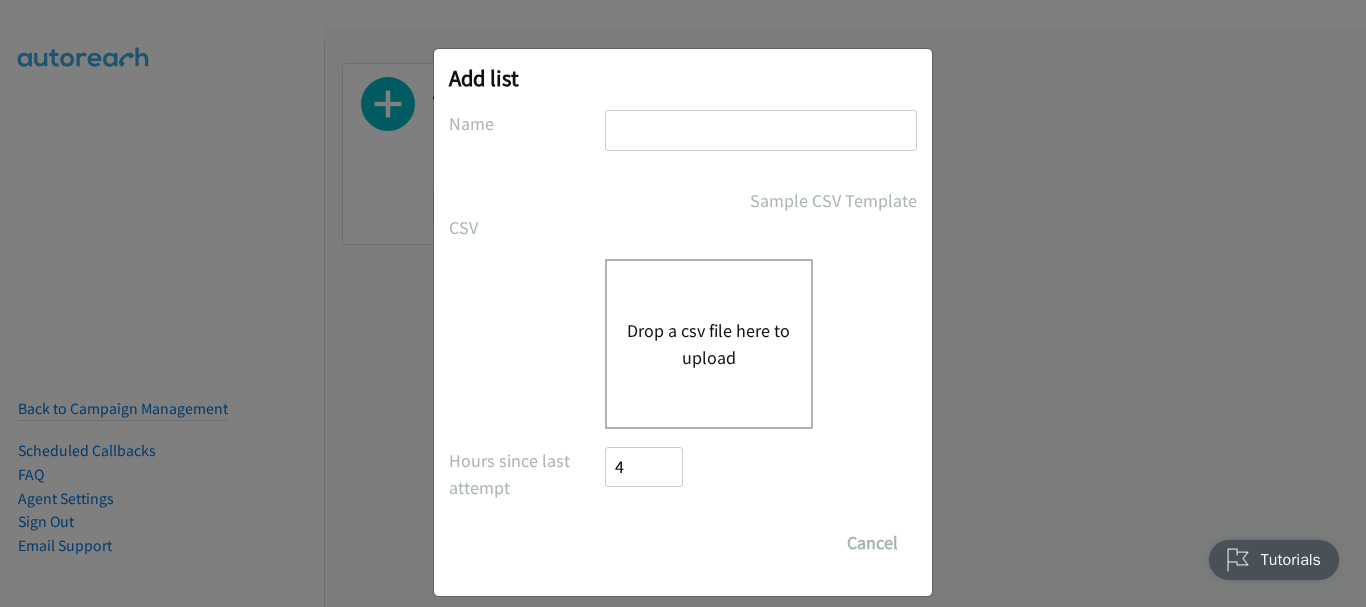 scroll, scrollTop: 0, scrollLeft: 0, axis: both 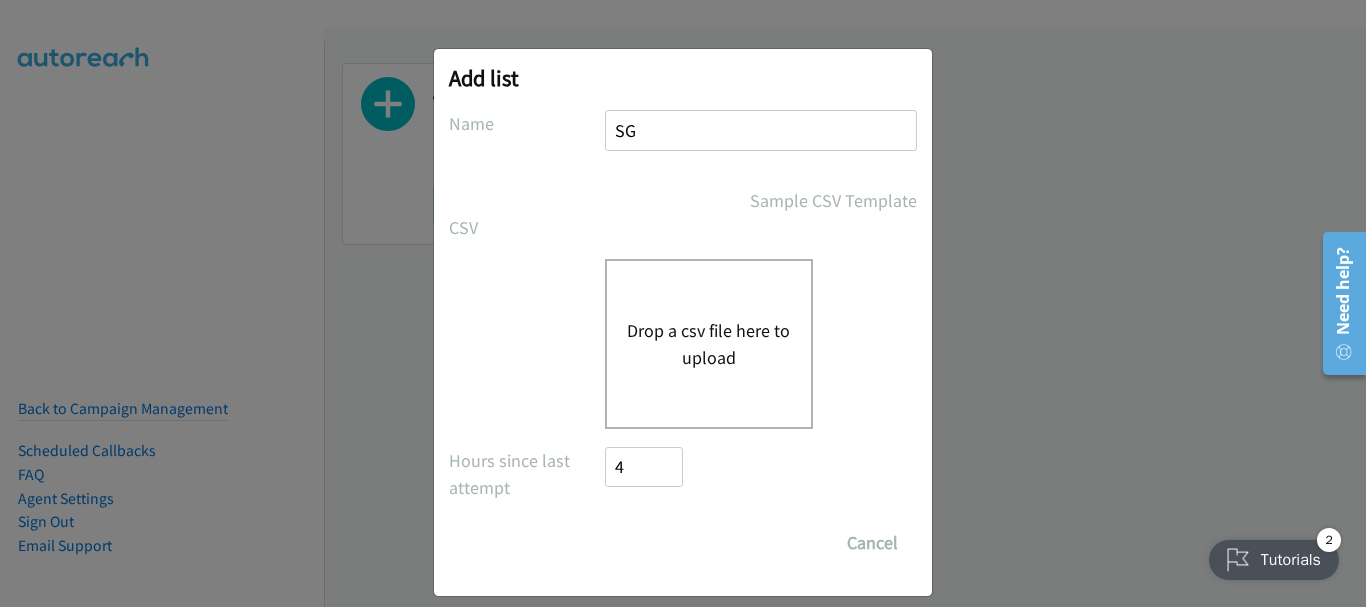 type on "SG" 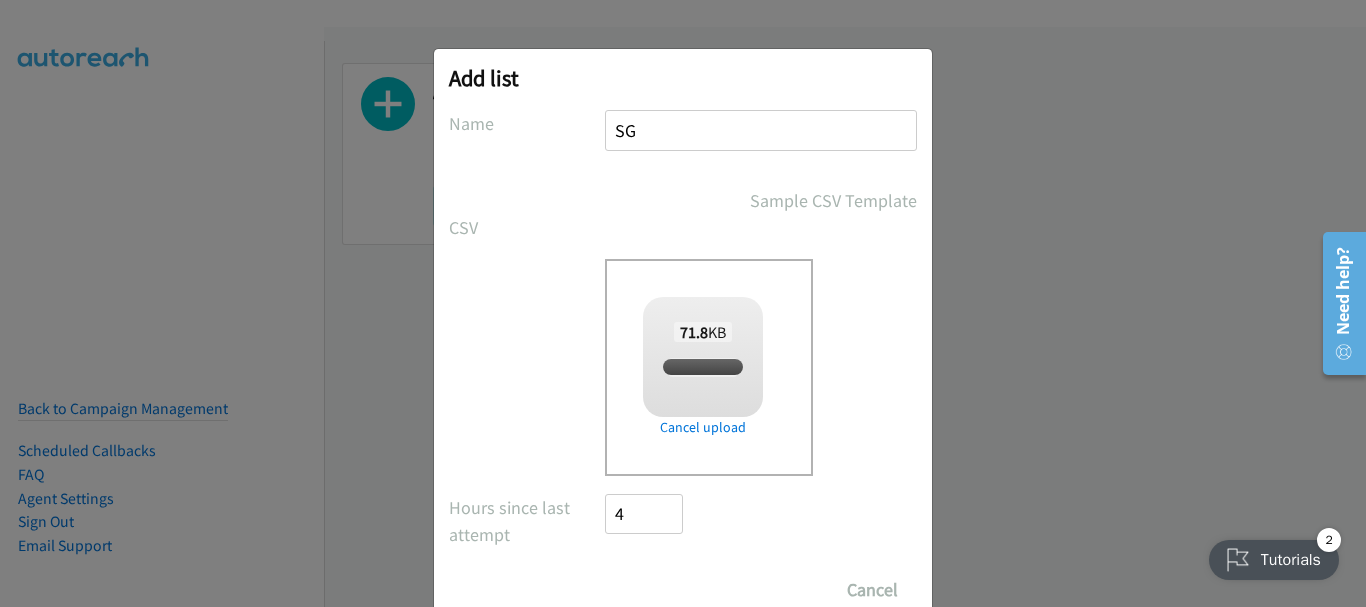 checkbox on "true" 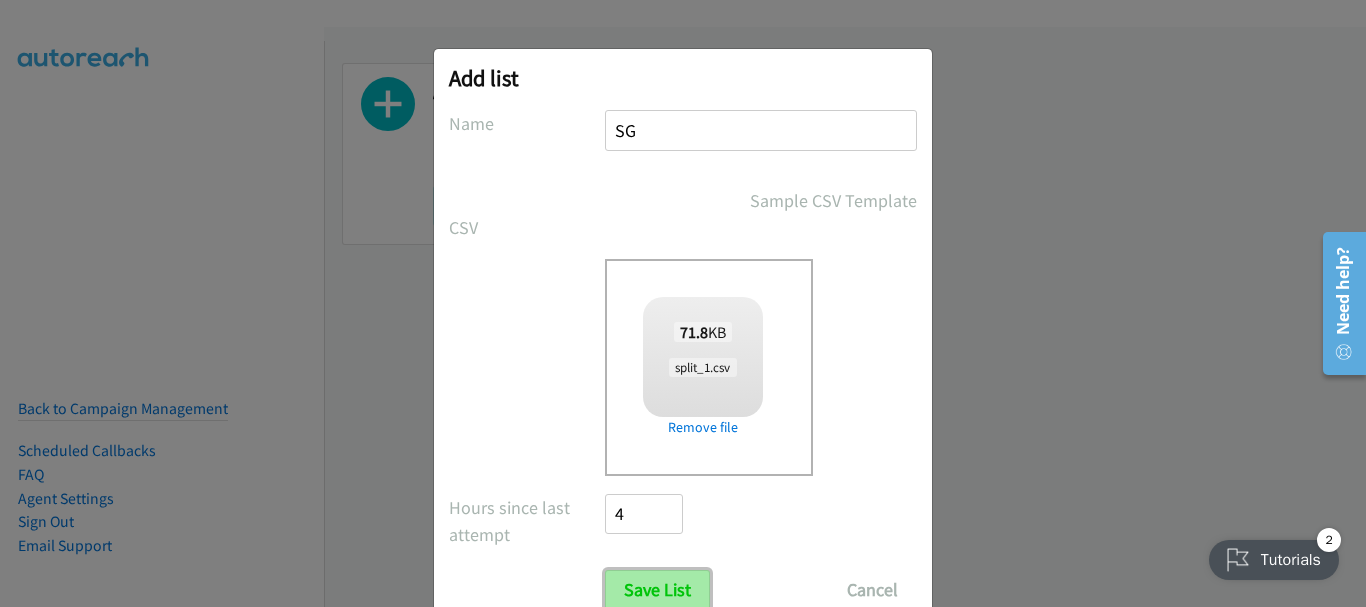 click on "Save List" at bounding box center (657, 590) 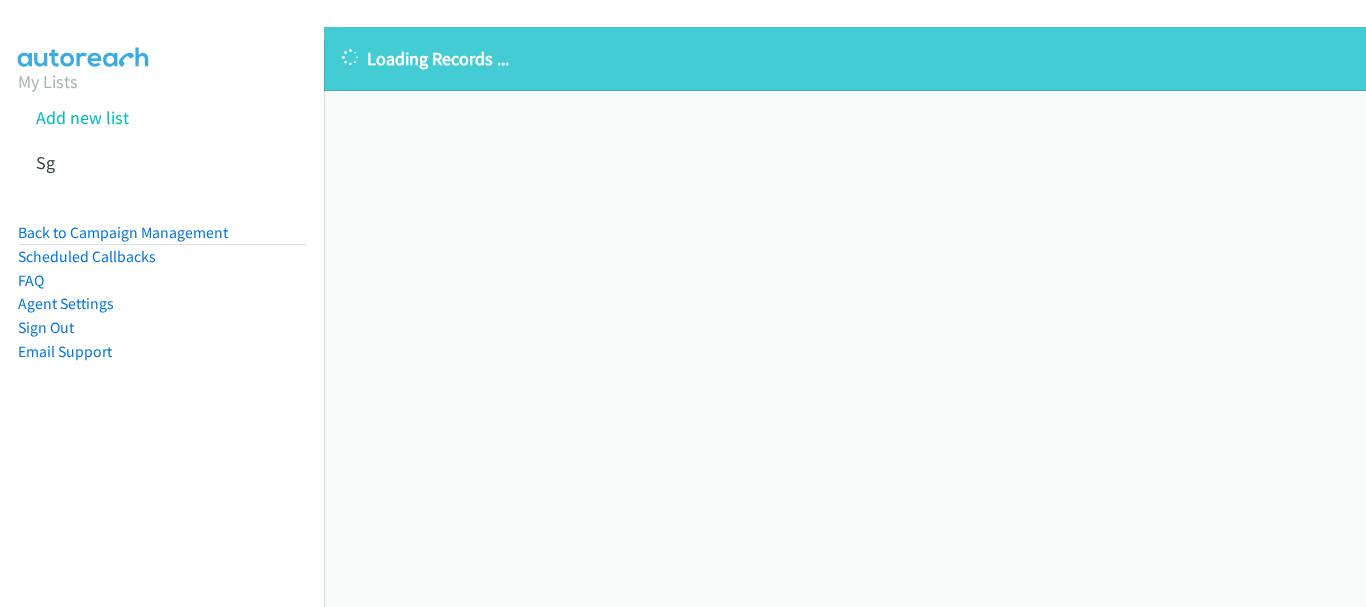 scroll, scrollTop: 0, scrollLeft: 0, axis: both 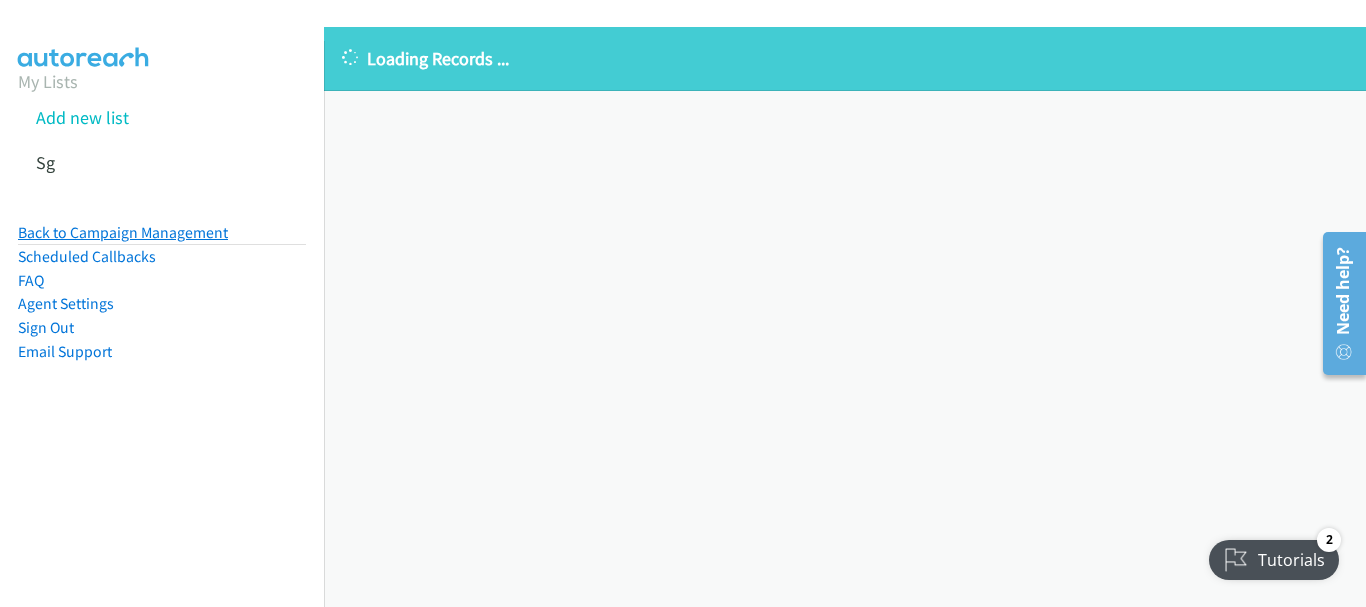 click on "Back to Campaign Management" at bounding box center (123, 232) 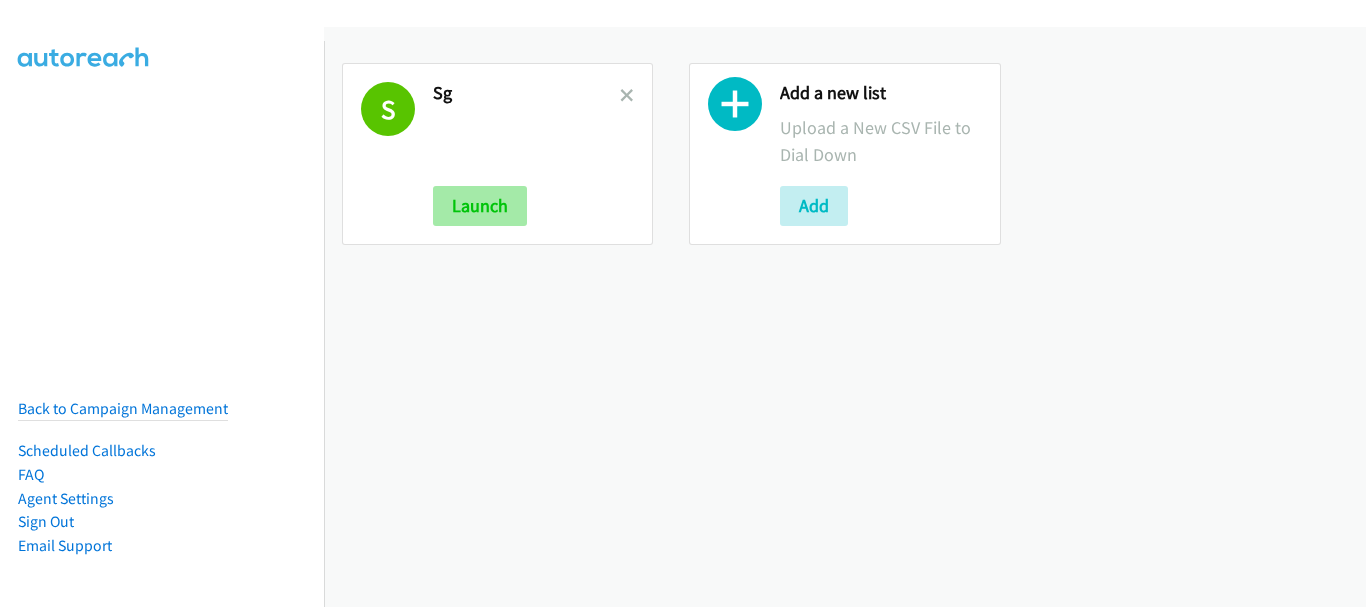 scroll, scrollTop: 0, scrollLeft: 0, axis: both 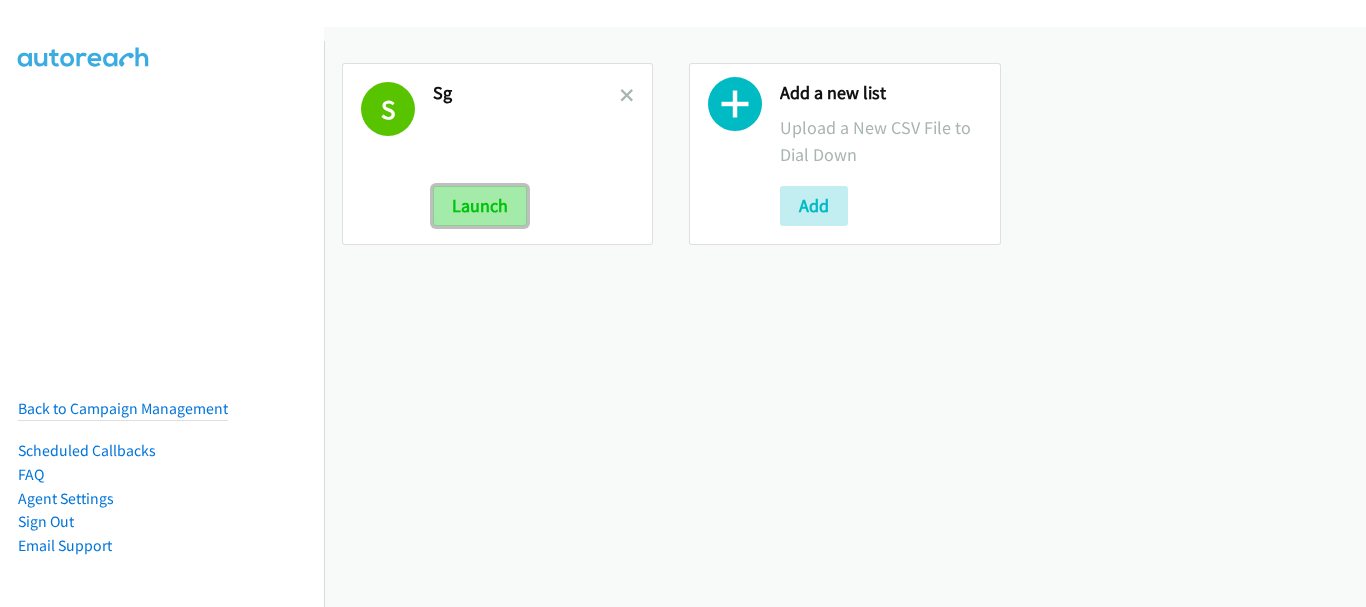 click on "Launch" at bounding box center (480, 206) 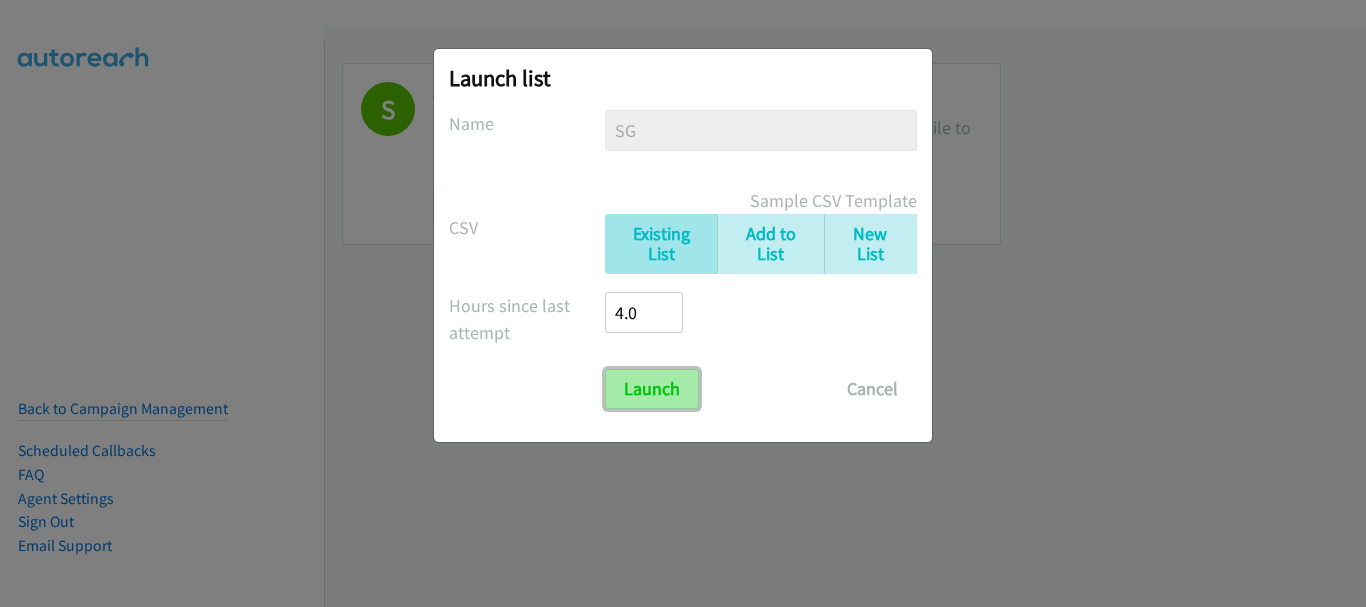 click on "Launch" at bounding box center [652, 389] 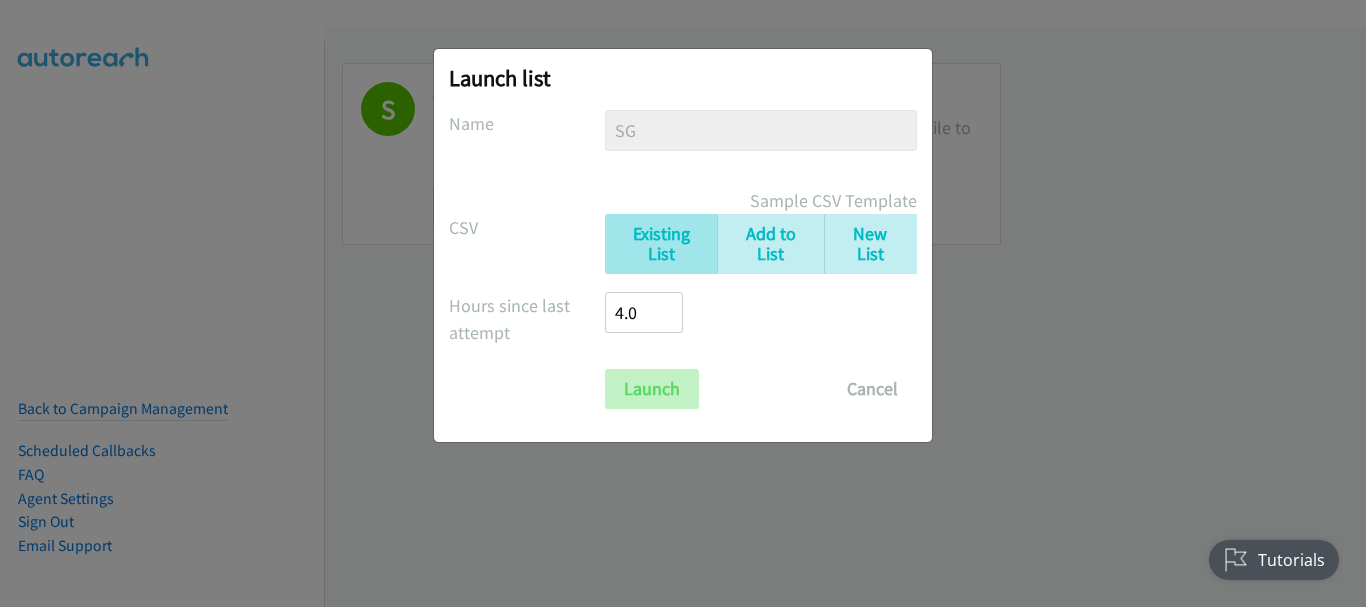 scroll, scrollTop: 0, scrollLeft: 0, axis: both 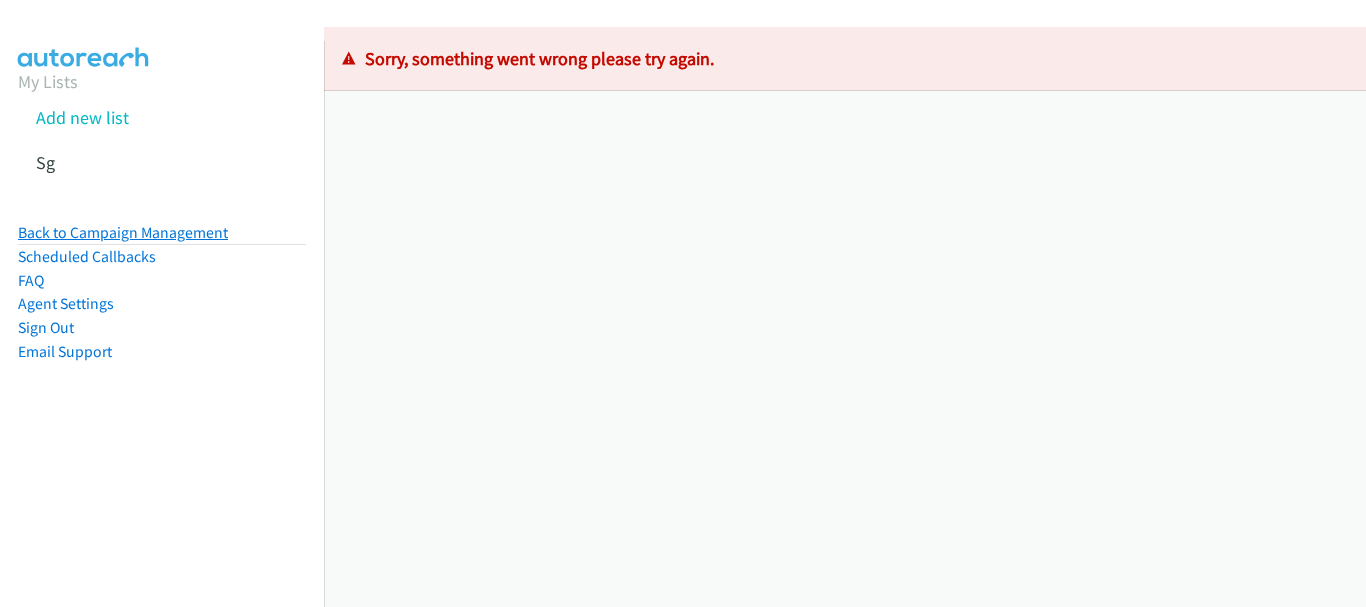 click on "Back to Campaign Management" at bounding box center [123, 232] 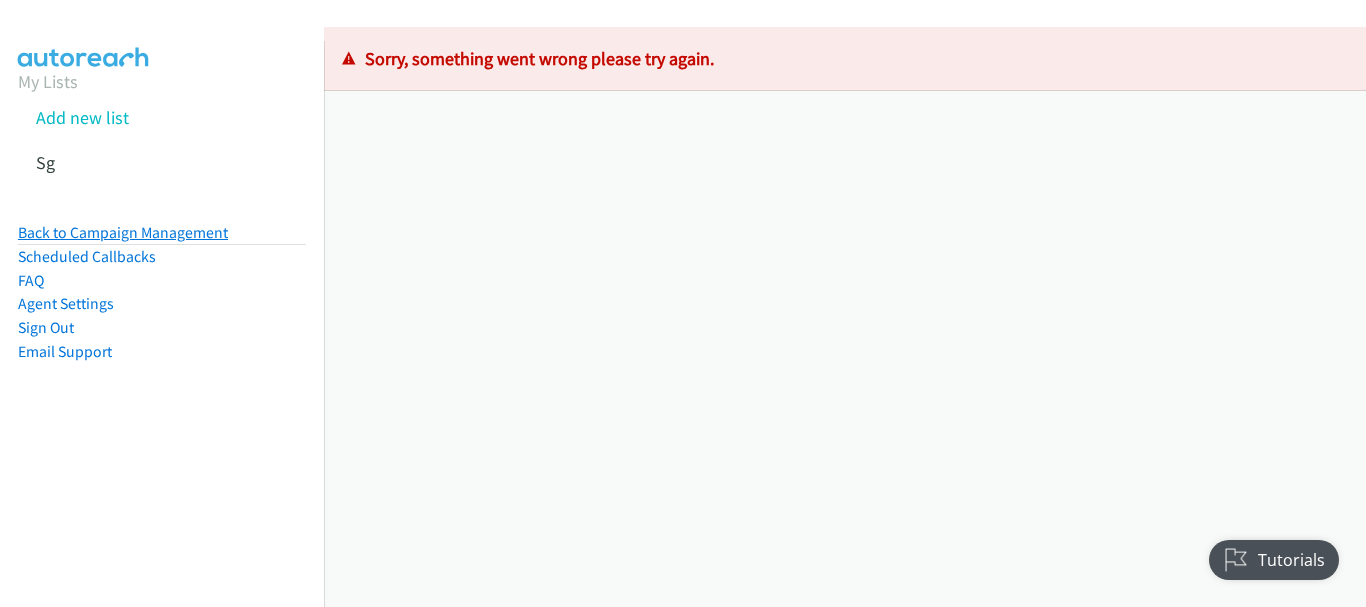 scroll, scrollTop: 0, scrollLeft: 0, axis: both 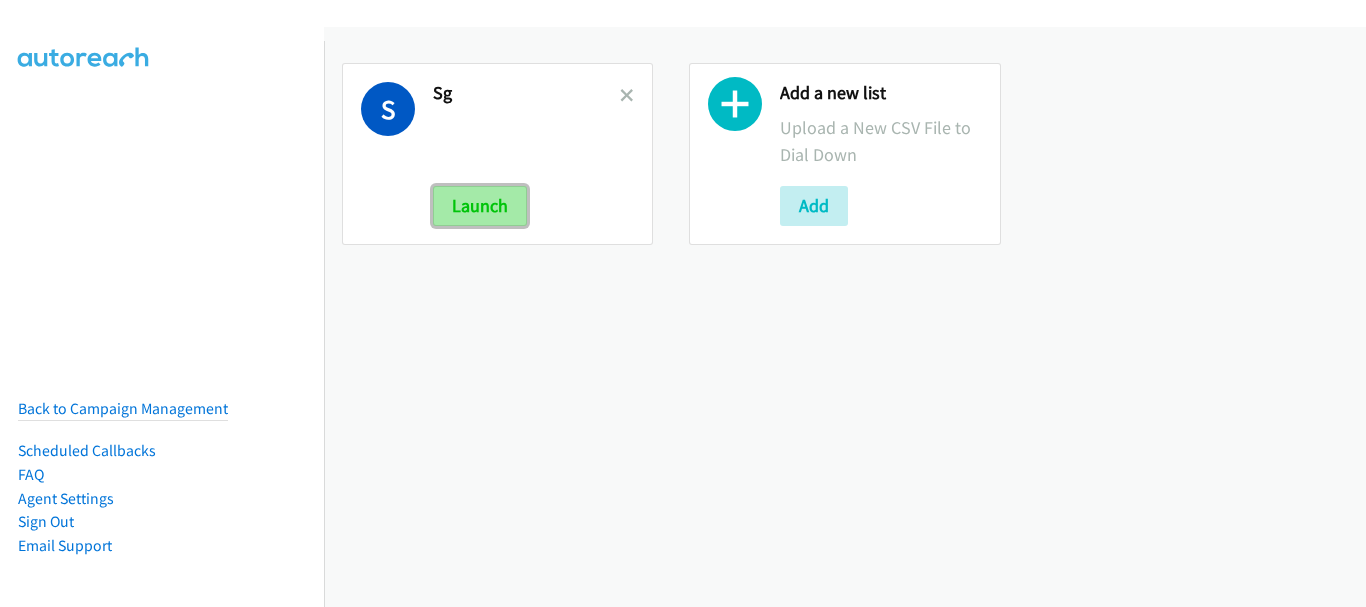 click on "Launch" at bounding box center [480, 206] 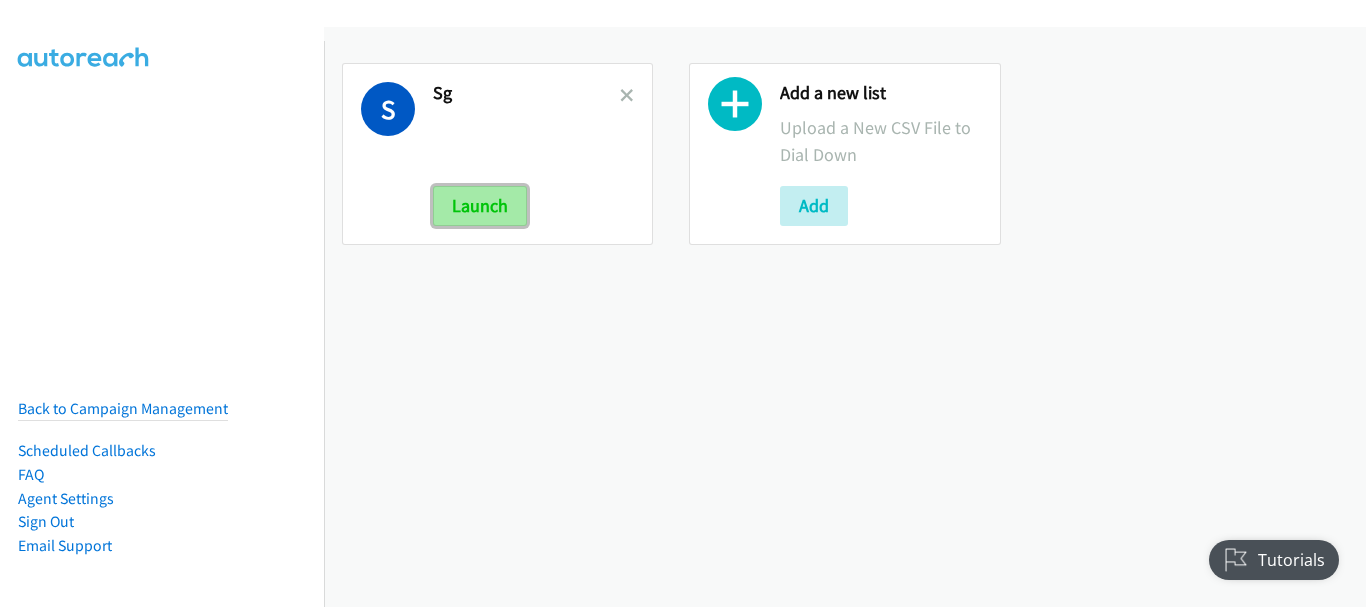 scroll, scrollTop: 0, scrollLeft: 0, axis: both 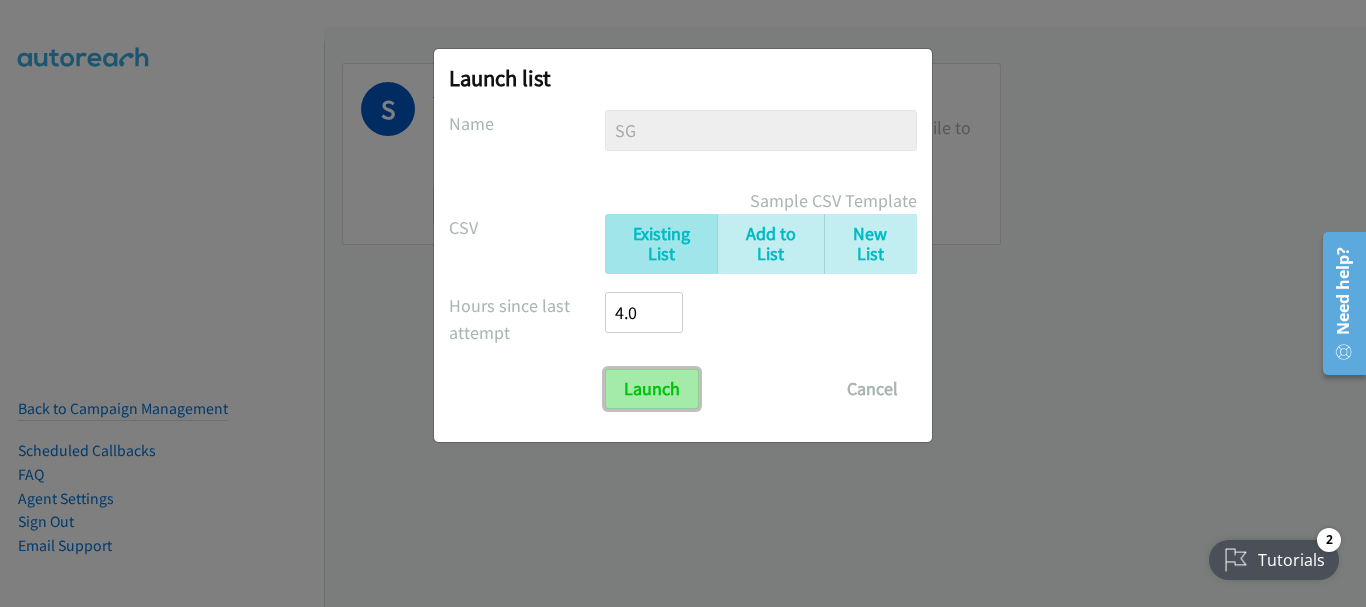 click on "Launch" at bounding box center [652, 389] 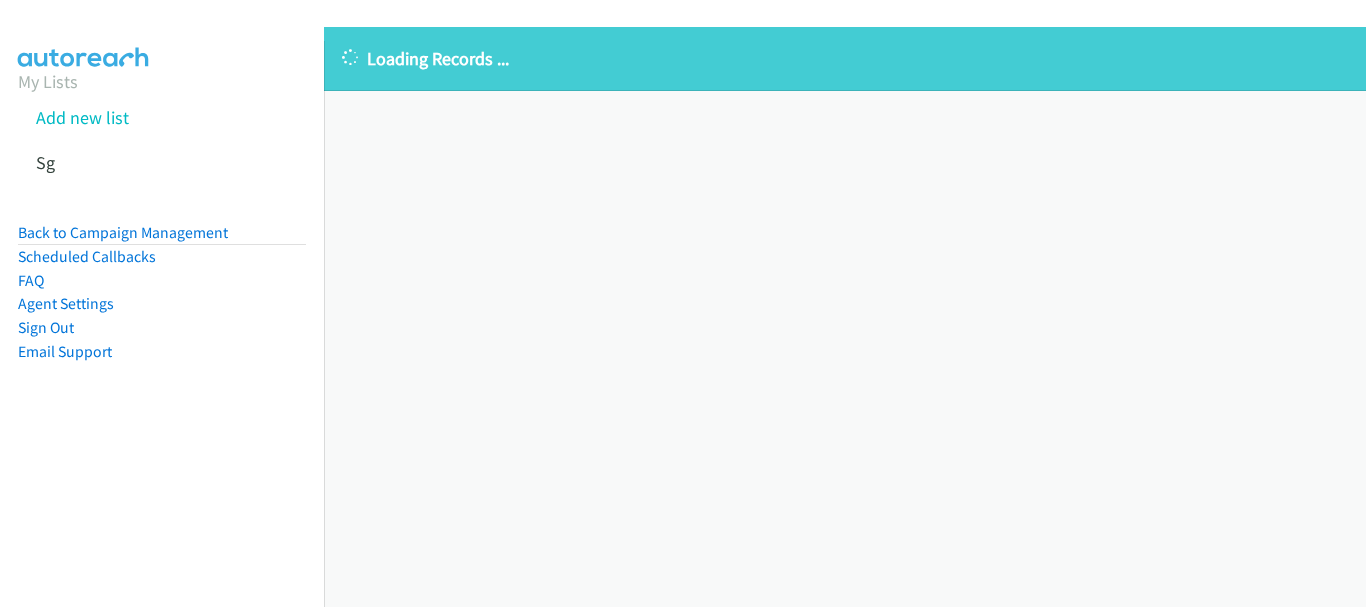 scroll, scrollTop: 0, scrollLeft: 0, axis: both 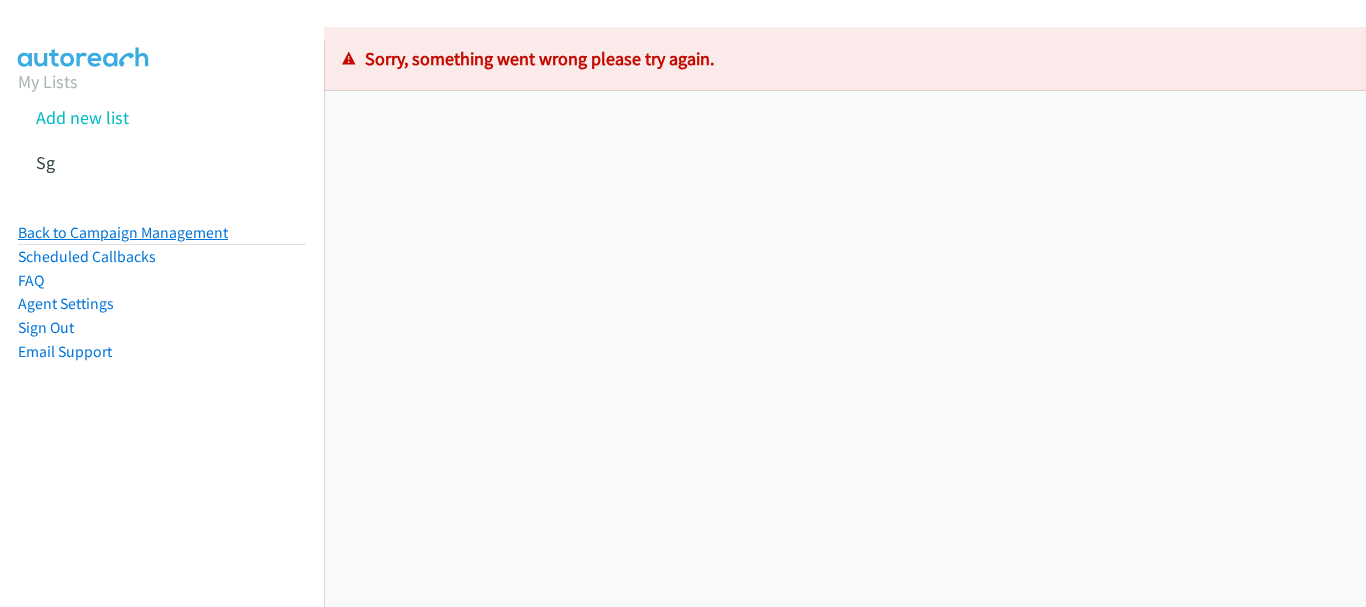 click on "Back to Campaign Management" at bounding box center (123, 232) 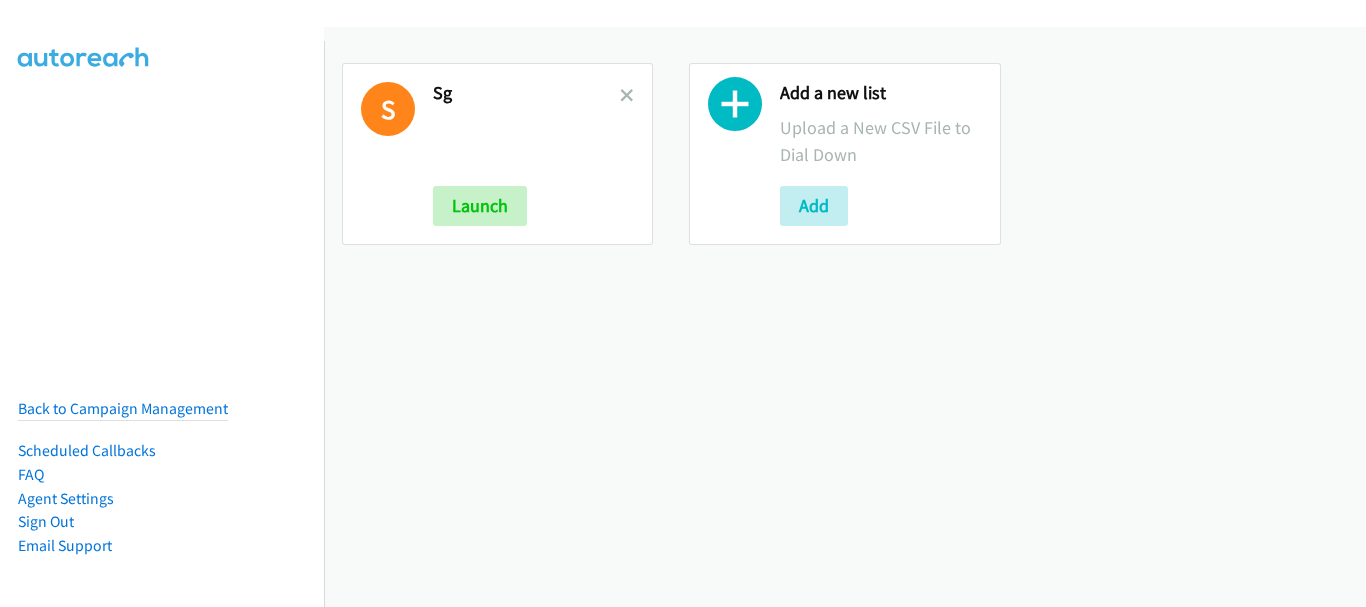scroll, scrollTop: 0, scrollLeft: 0, axis: both 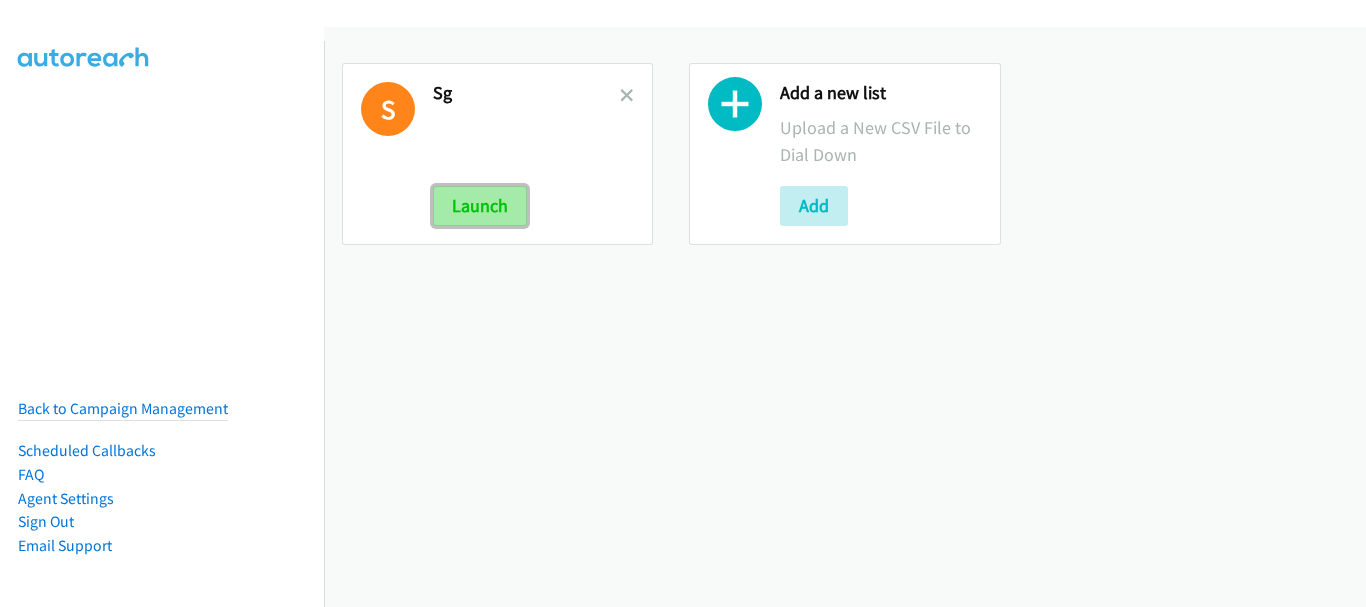 click on "Launch" at bounding box center [480, 206] 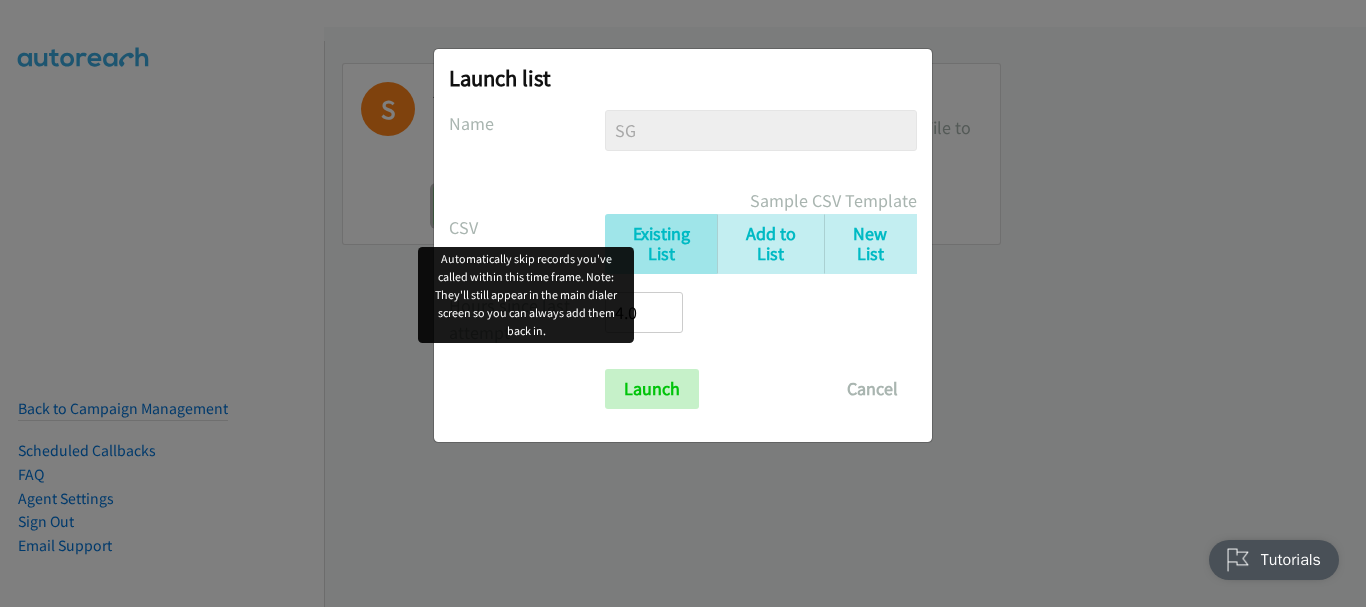 scroll, scrollTop: 0, scrollLeft: 0, axis: both 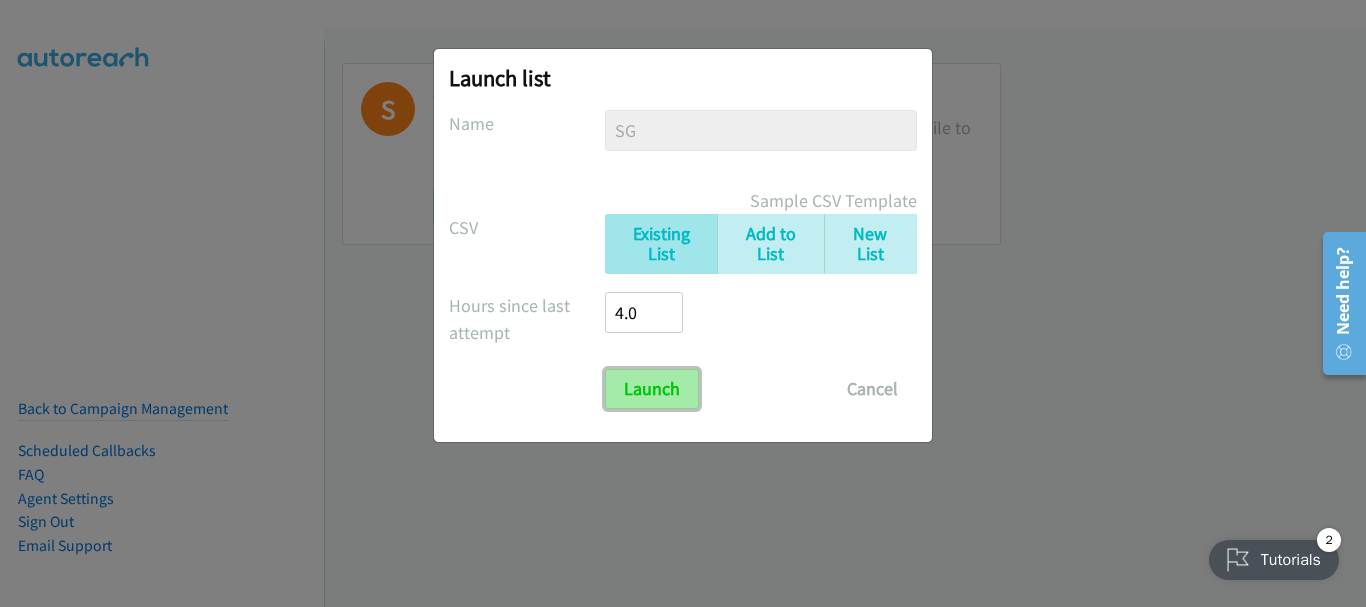 click on "Launch" at bounding box center [652, 389] 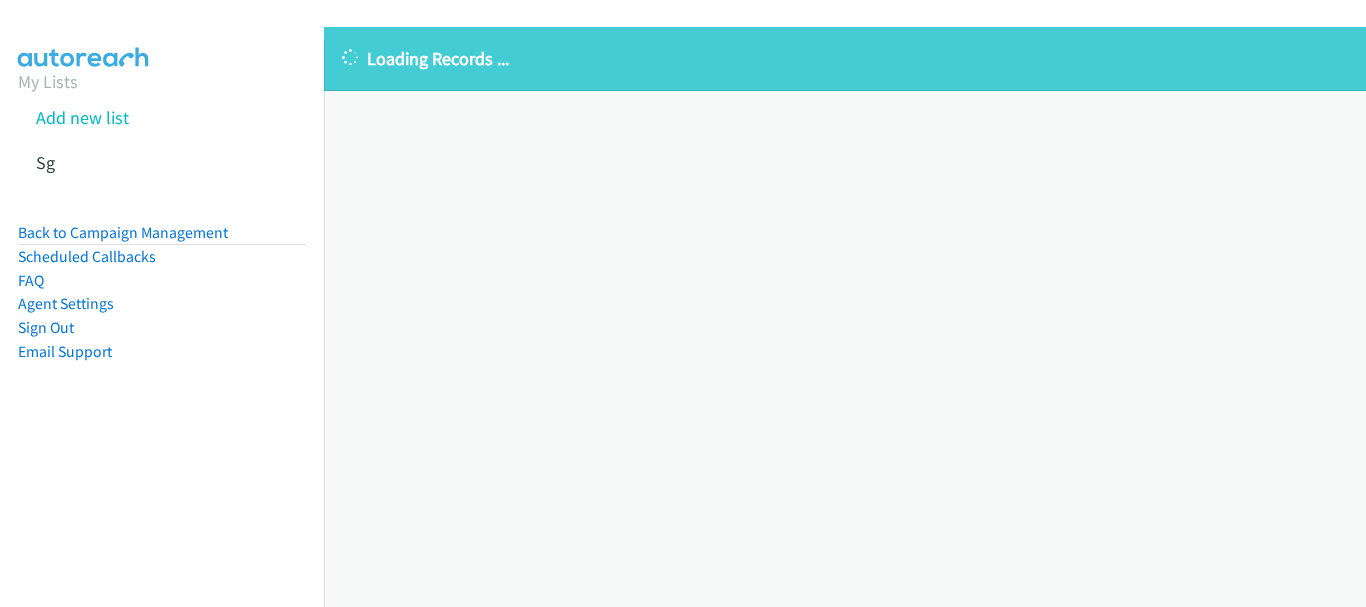 scroll, scrollTop: 0, scrollLeft: 0, axis: both 